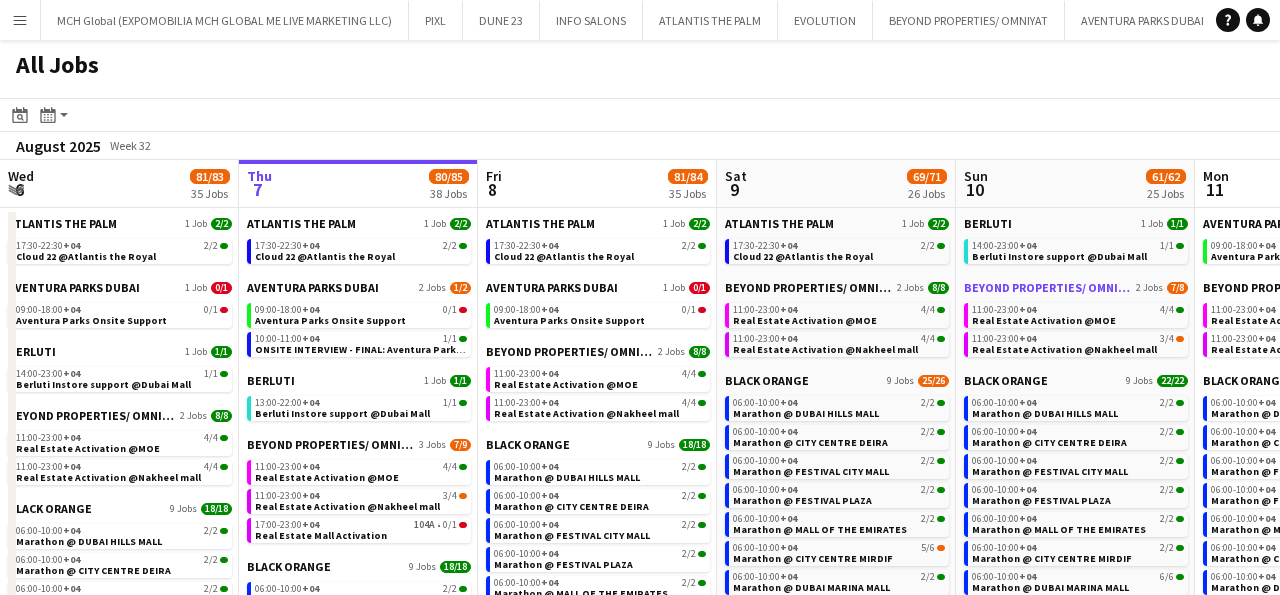 scroll, scrollTop: 0, scrollLeft: 0, axis: both 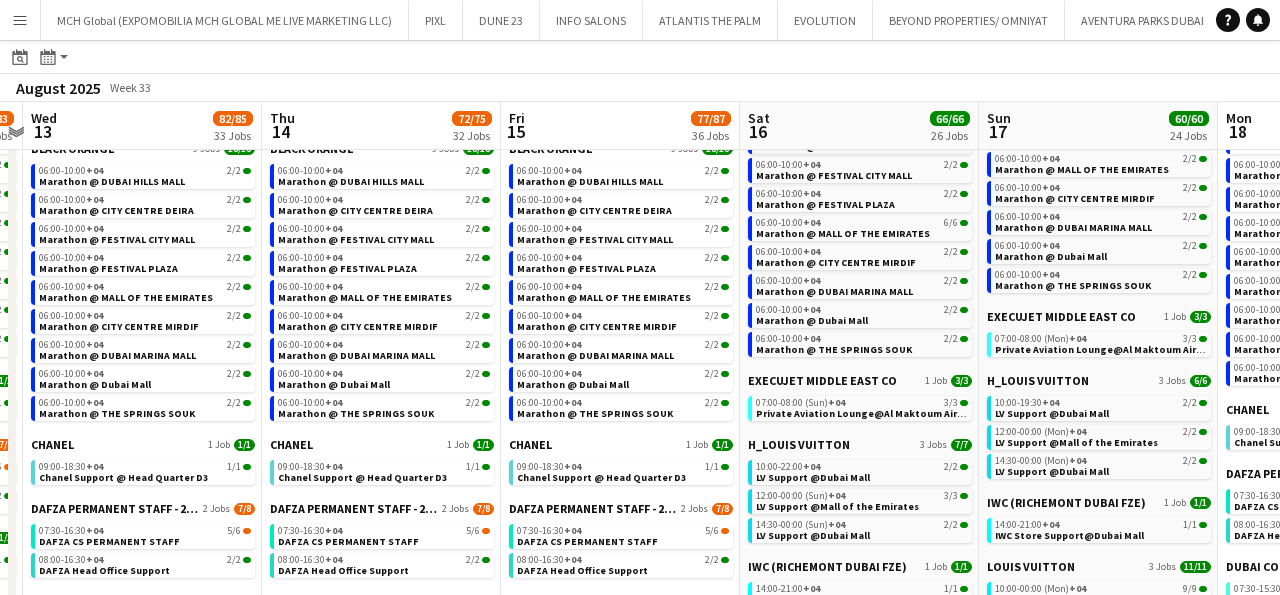 click on "+04" at bounding box center [836, 402] 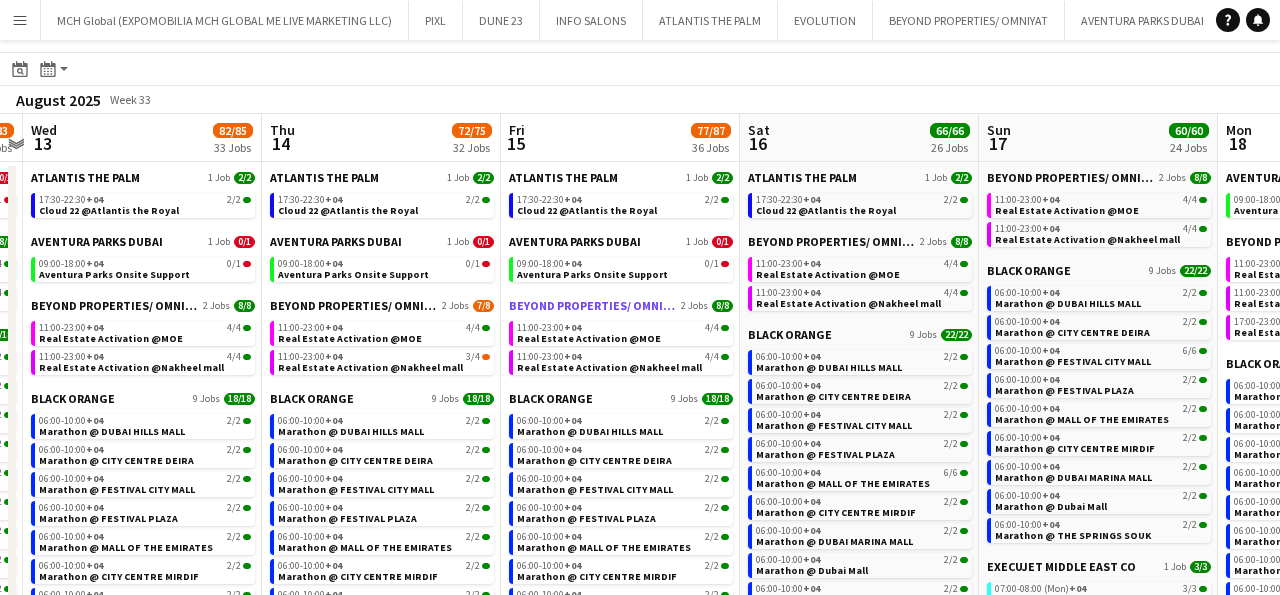 scroll, scrollTop: 0, scrollLeft: 0, axis: both 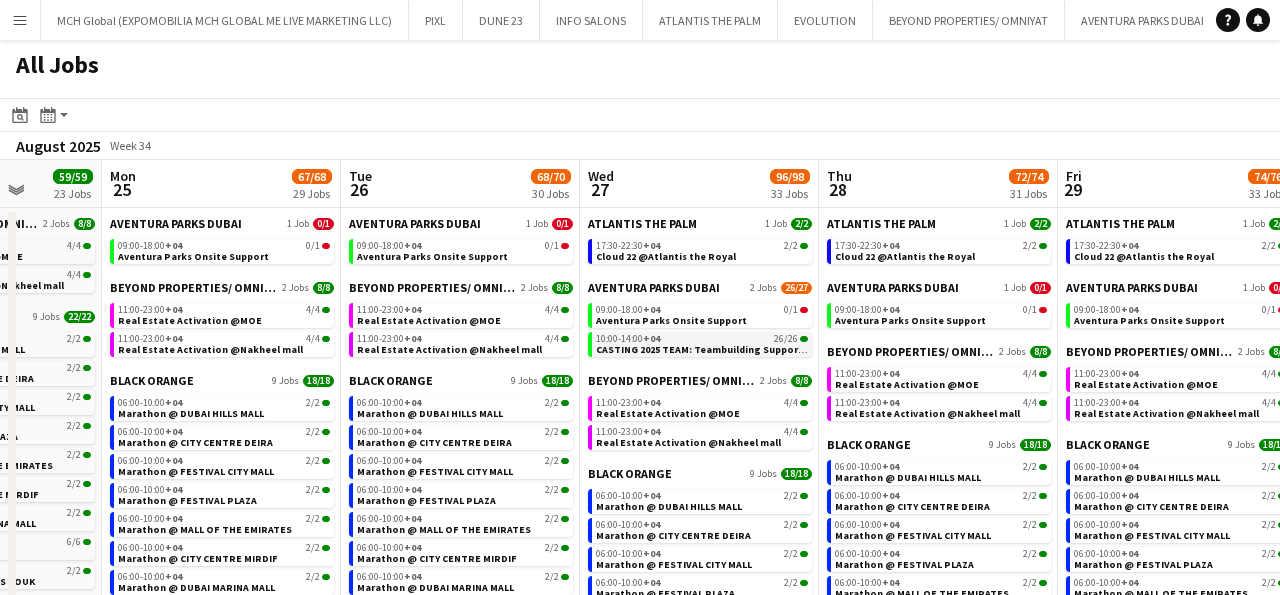 click on "CASTING 2025 TEAM: Teambuilding Support @ Aventura Parks" at bounding box center (743, 349) 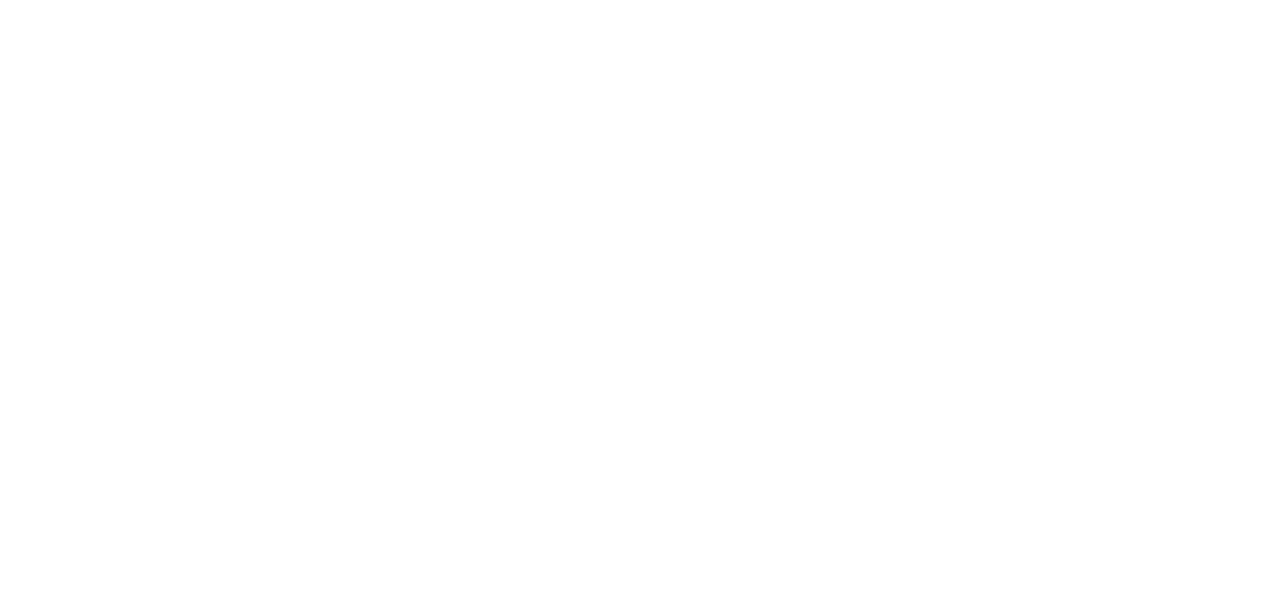 scroll, scrollTop: 0, scrollLeft: 0, axis: both 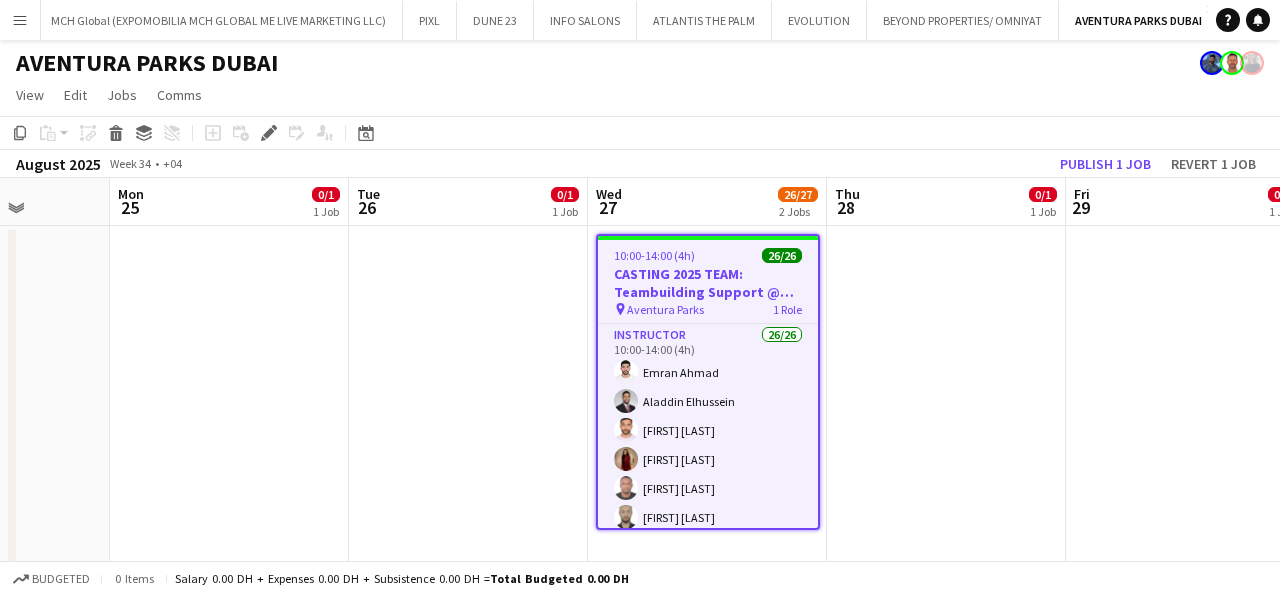 click at bounding box center [708, 238] 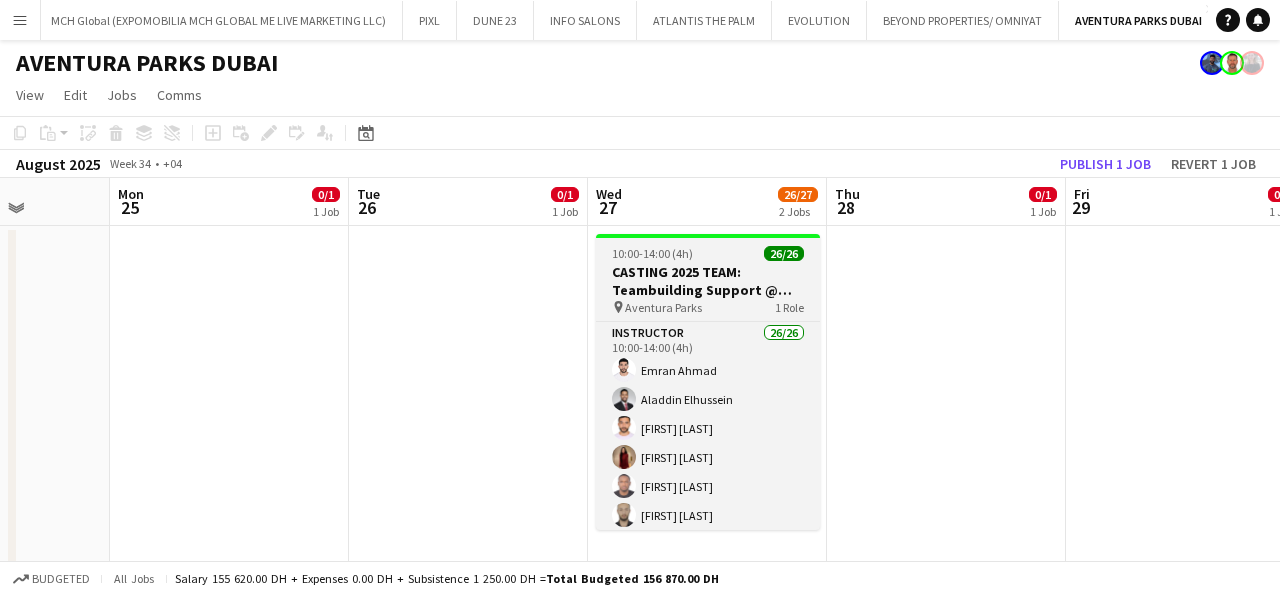 click on "10:00-14:00 (4h)    26/26   CASTING 2025 TEAM: Teambuilding Support @ Aventura Parks
pin
Aventura Parks   1 Role   Instructor   26/26   10:00-14:00 (4h)
Emran Ahmad Aladdin Elhussein Khaled Yahya Rose Velasquez Onyelukachukwu Obi Ali Mohssen Eslam Ghazy Hussein Hassan Brandon Green Sherlin Rose Kshatri Soufyane Kezihi Rosalin Moawad Ali oussama Boutrik ! Amr Sallam Andy Agyemang Badu Bahaa Allam Iheb Bouzriba Mohamad Aref Haitham Reghis Mahmoud Oudah ! maryam qasim Sultan Mohammad Victor odinaka Ndubuaku Omar Layth Lanishca Saunders Mirjamol Magrupov" at bounding box center [708, 382] 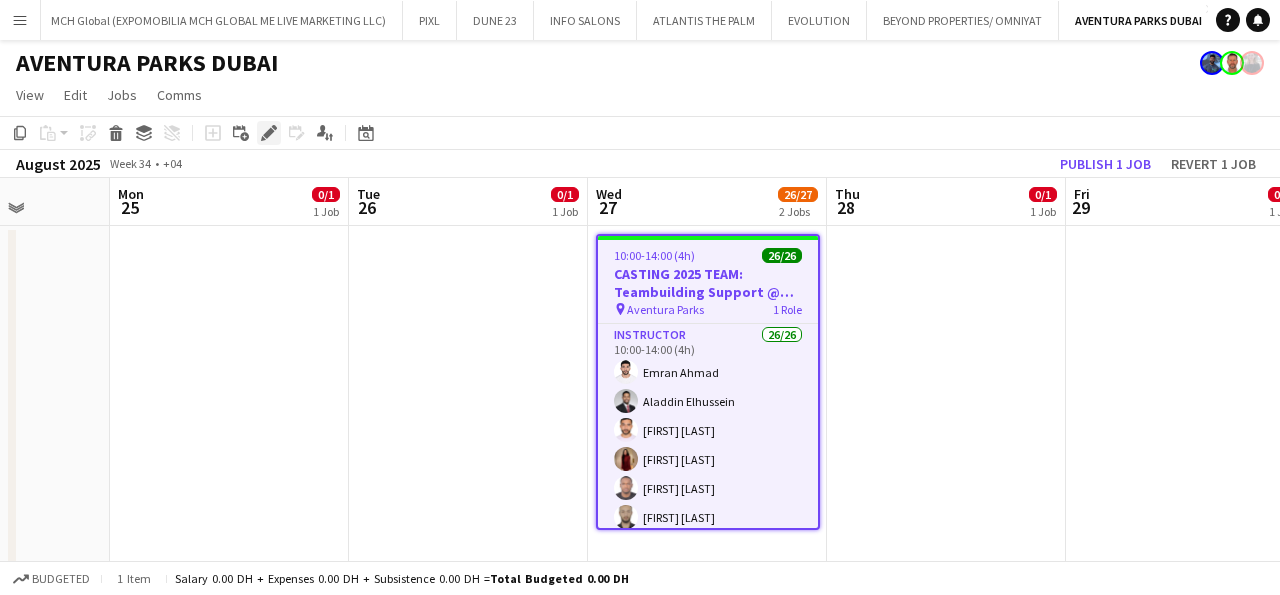 click on "Edit" 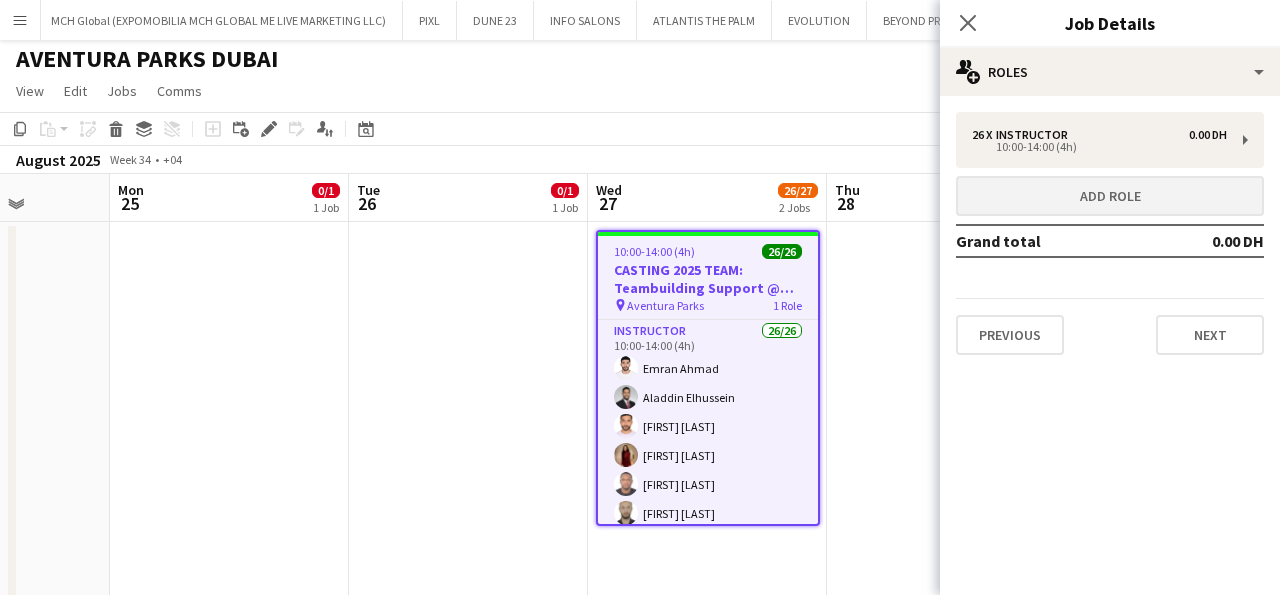 scroll, scrollTop: 0, scrollLeft: 0, axis: both 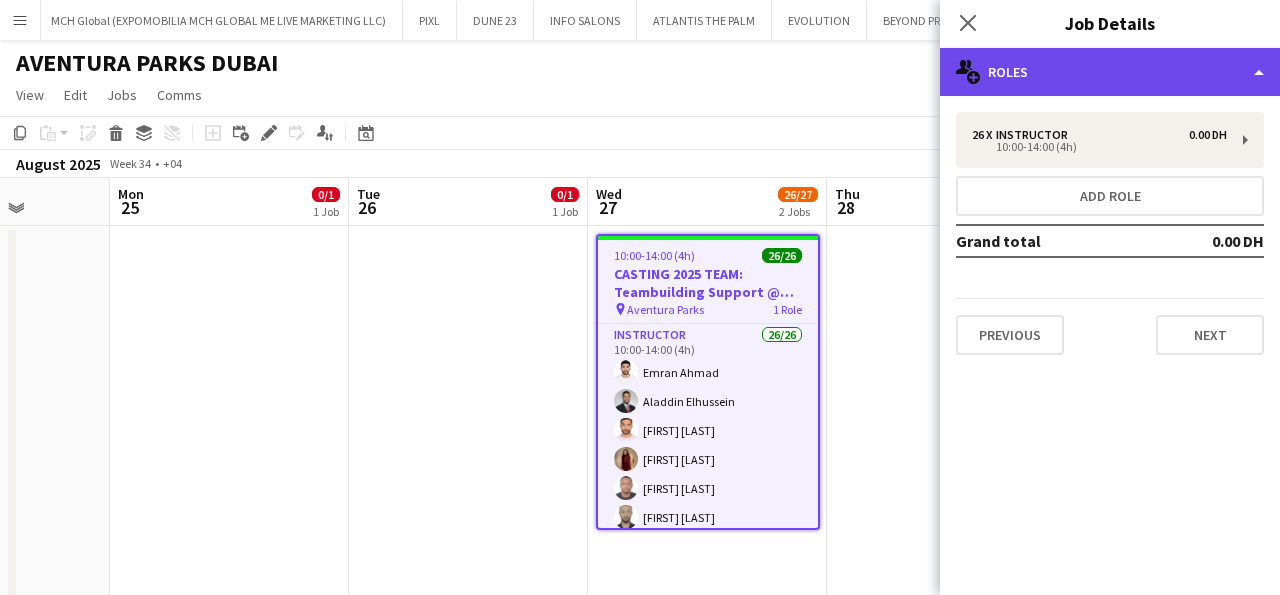click on "multiple-users-add
Roles" 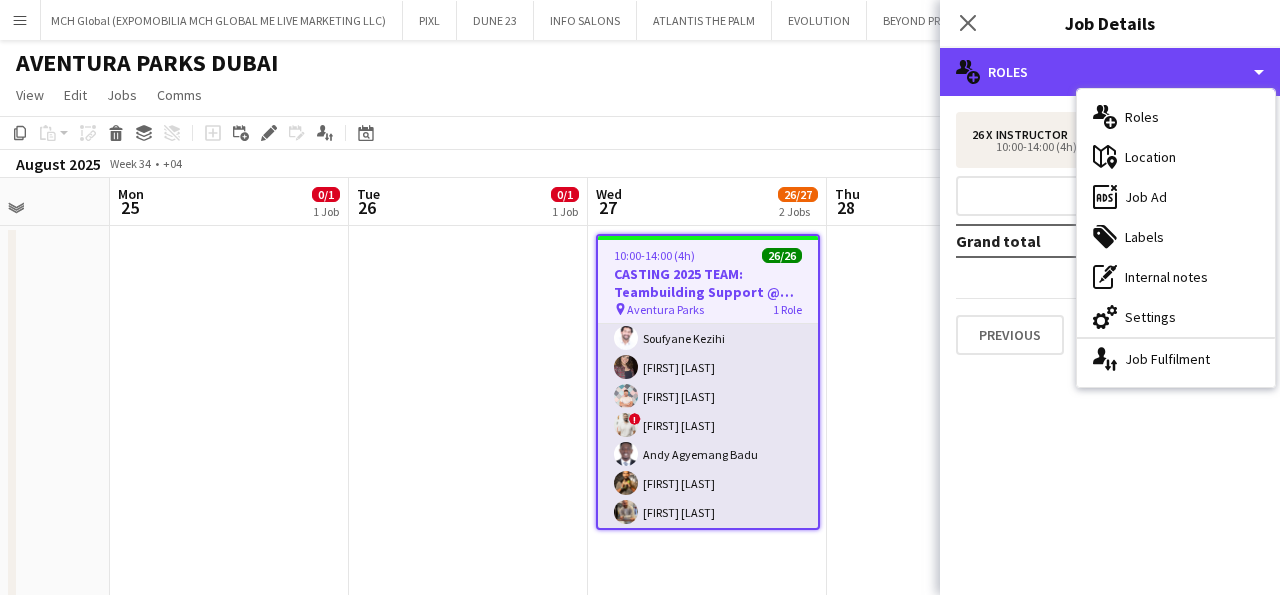 scroll, scrollTop: 0, scrollLeft: 0, axis: both 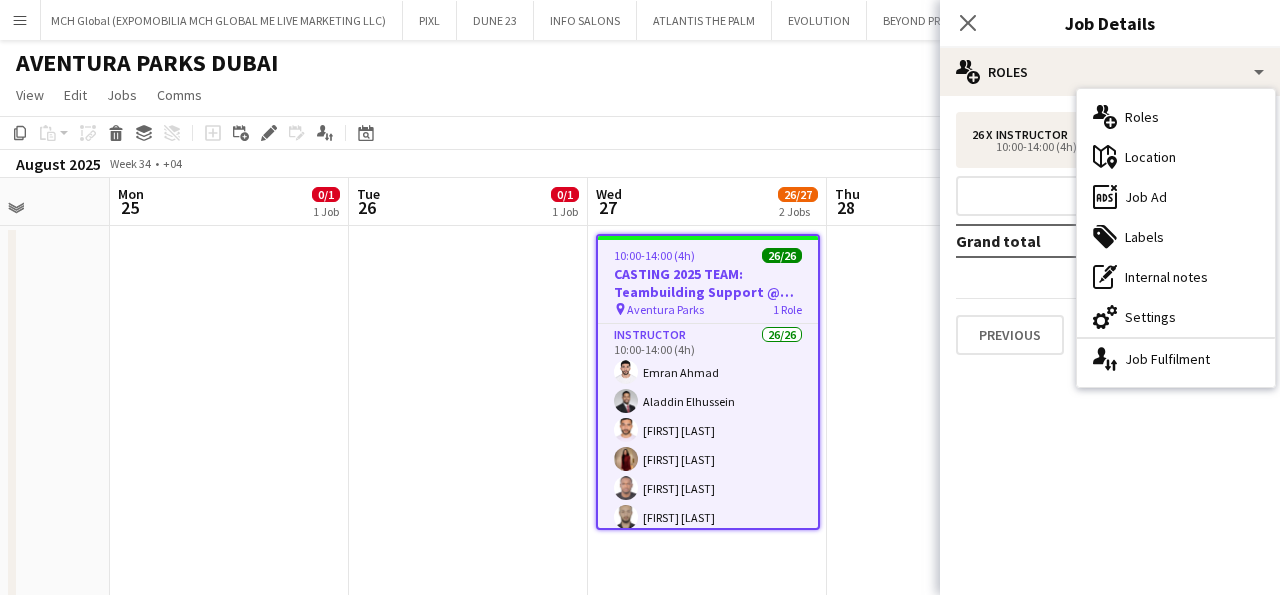 click on "1 Role" at bounding box center [787, 309] 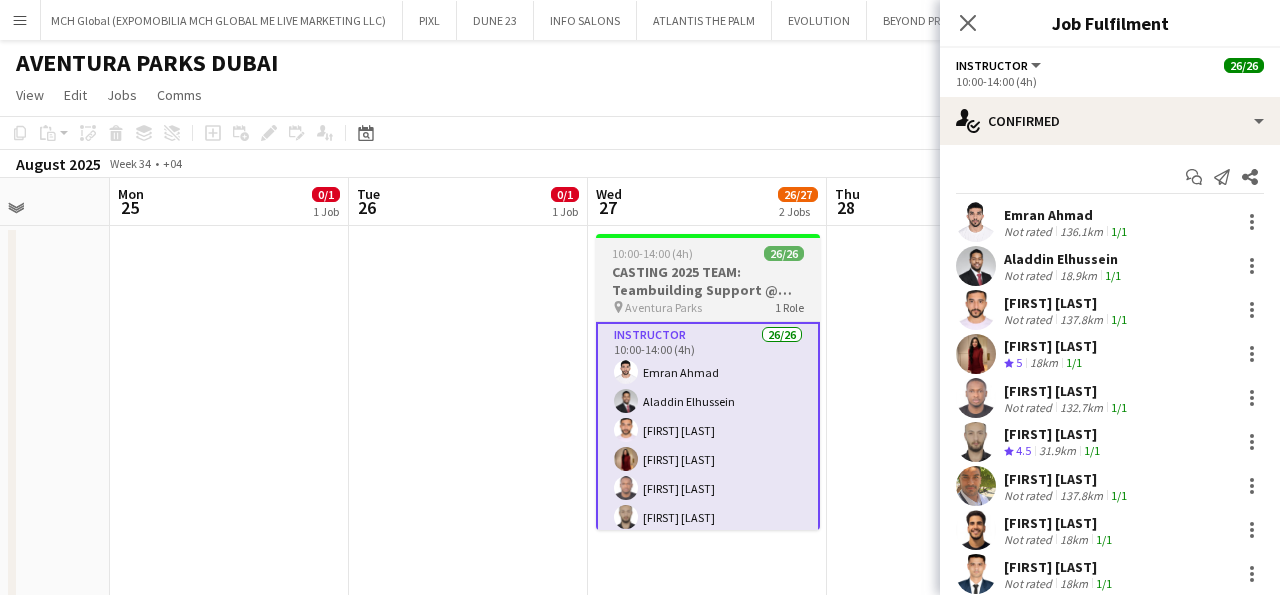click on "CASTING 2025 TEAM: Teambuilding Support @ Aventura Parks" at bounding box center (708, 281) 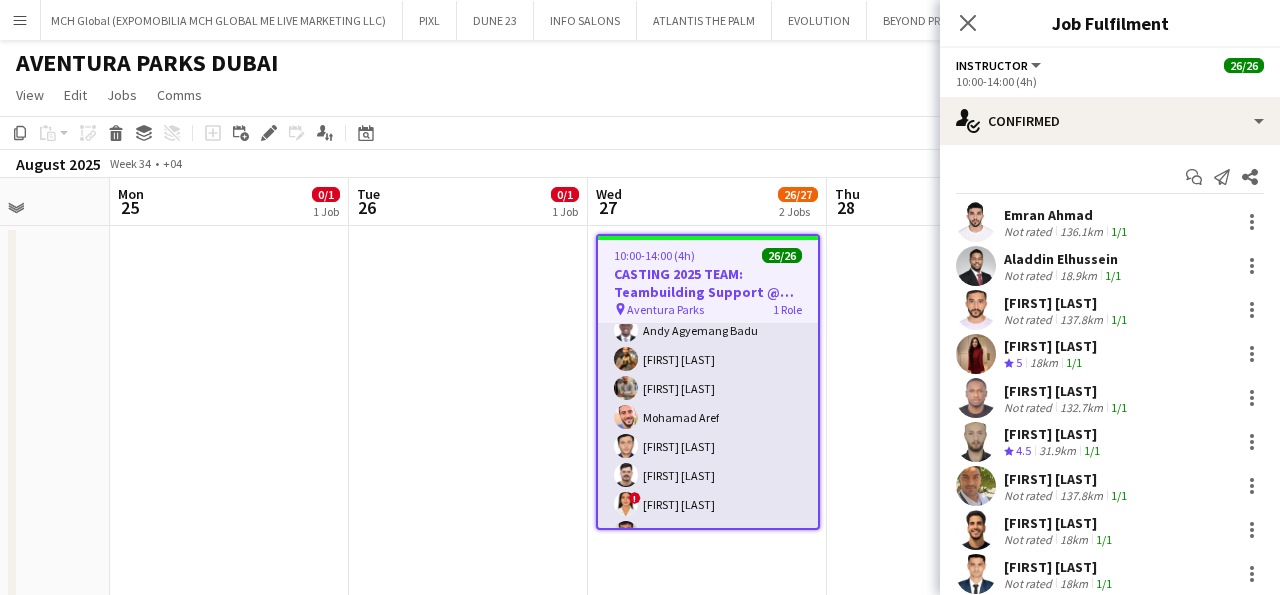 scroll, scrollTop: 589, scrollLeft: 0, axis: vertical 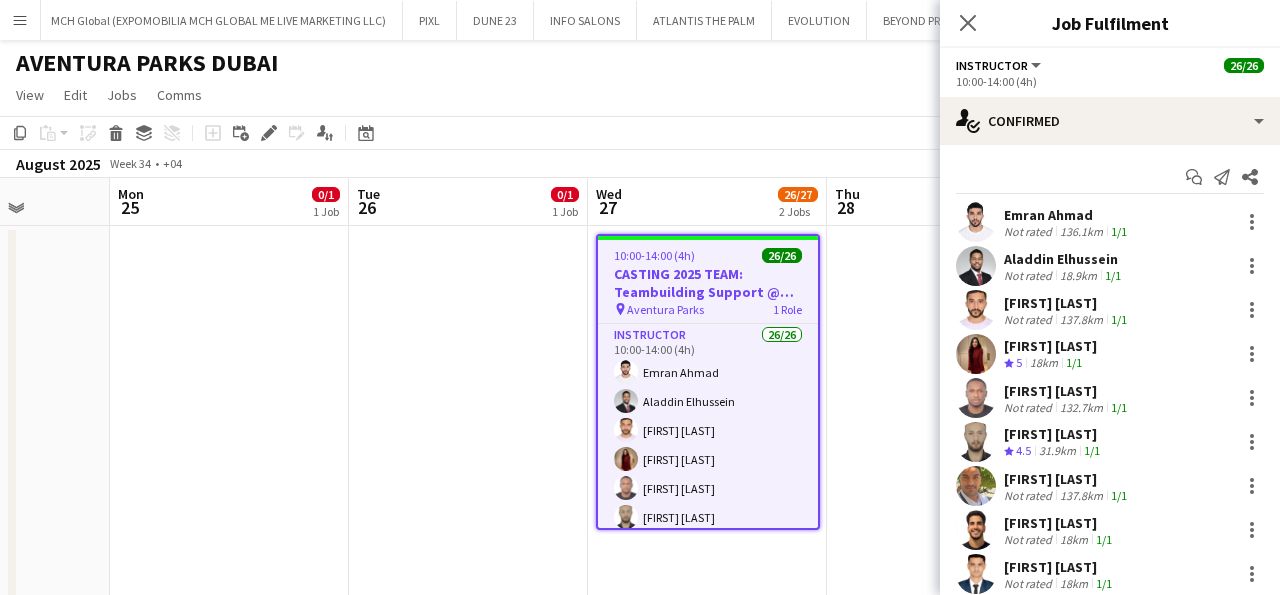 click on "1 Role" at bounding box center (787, 309) 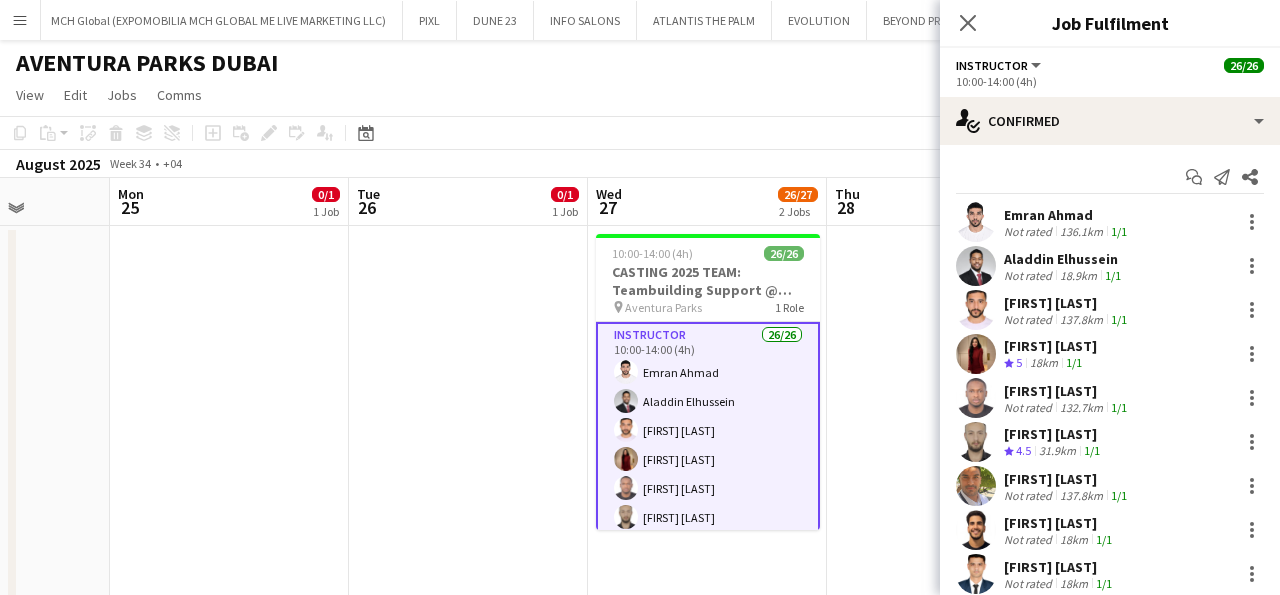 click on "Instructor" 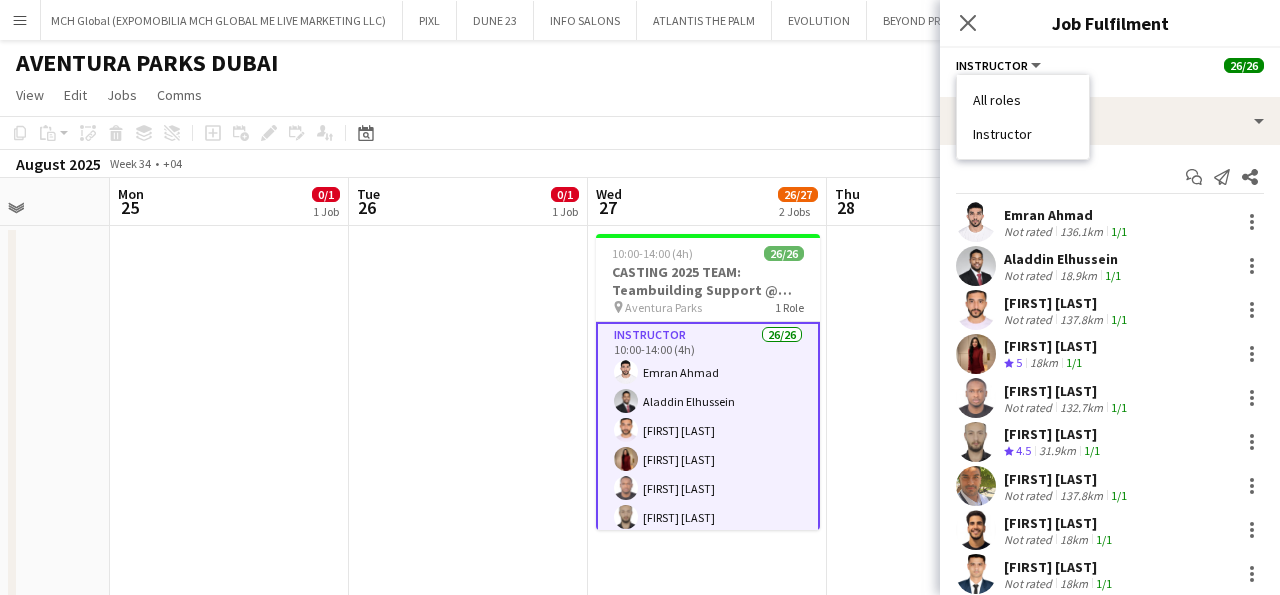 click on "All roles" at bounding box center [1023, 100] 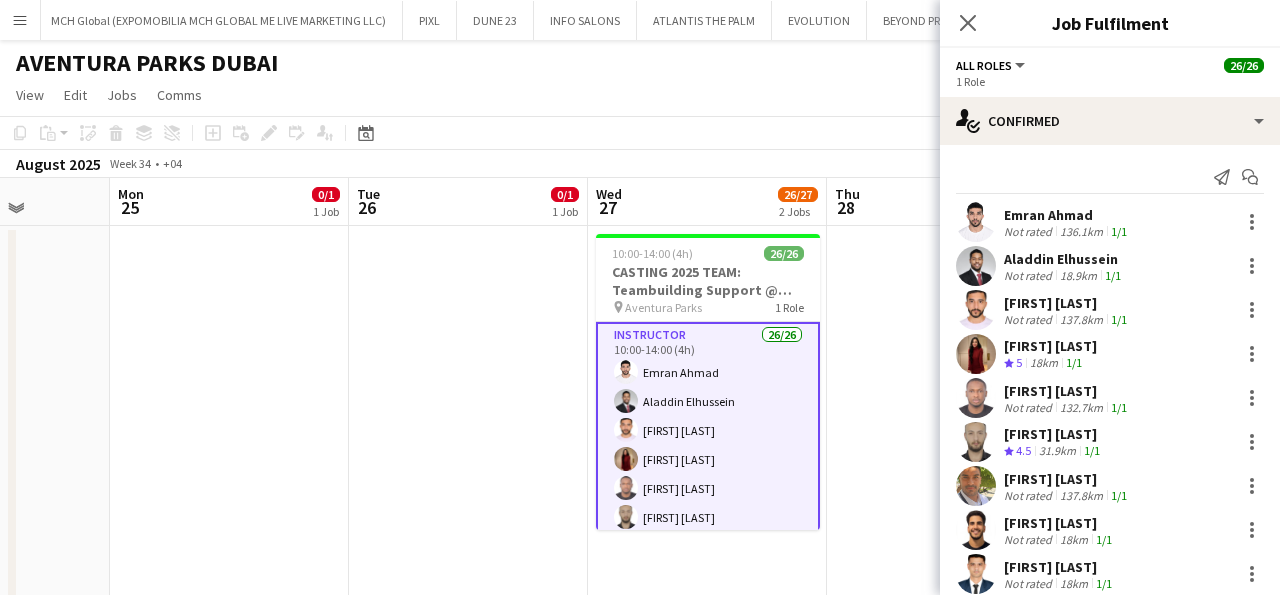 click on "All roles" 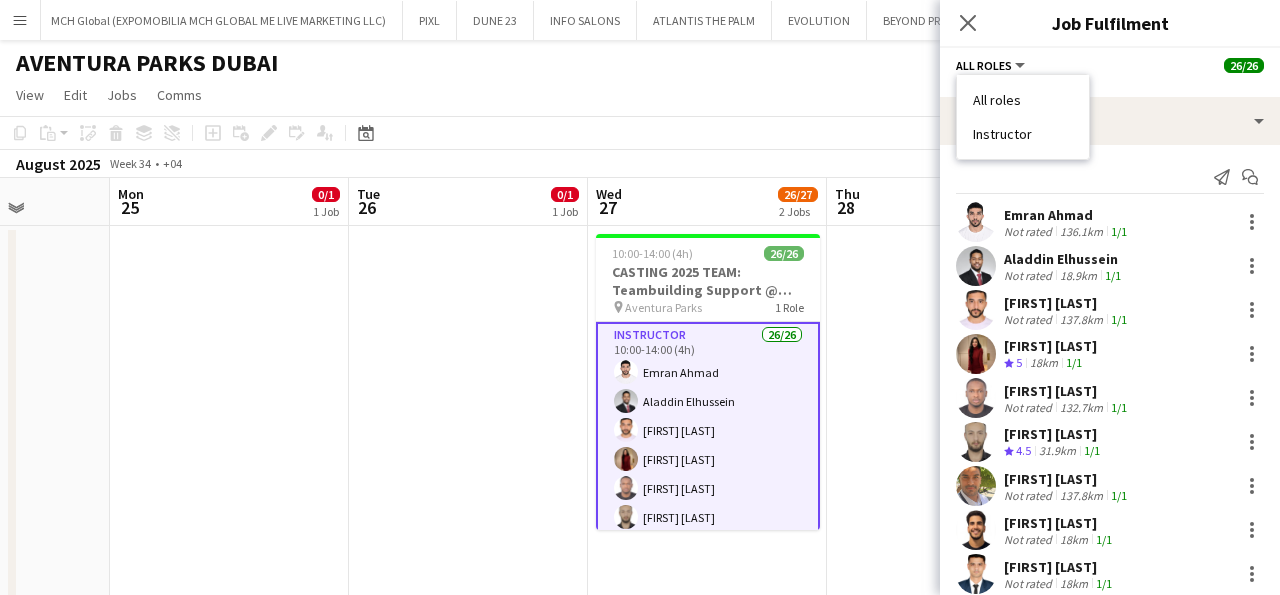click on "All roles" at bounding box center (1023, 100) 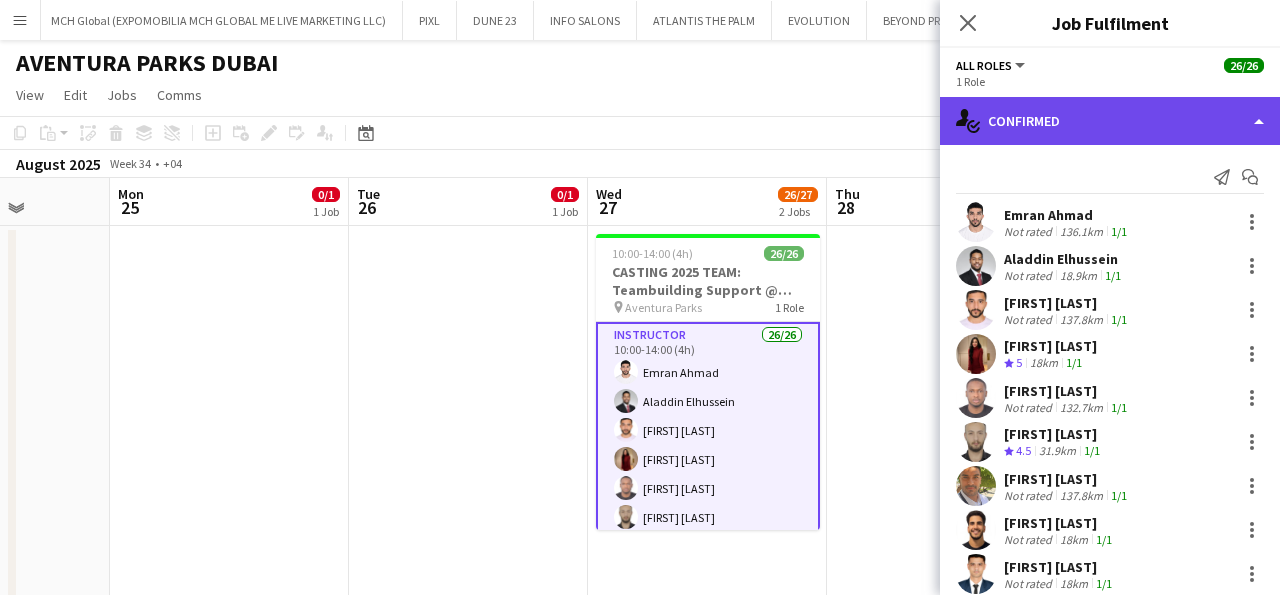 click on "single-neutral-actions-check-2
Confirmed" 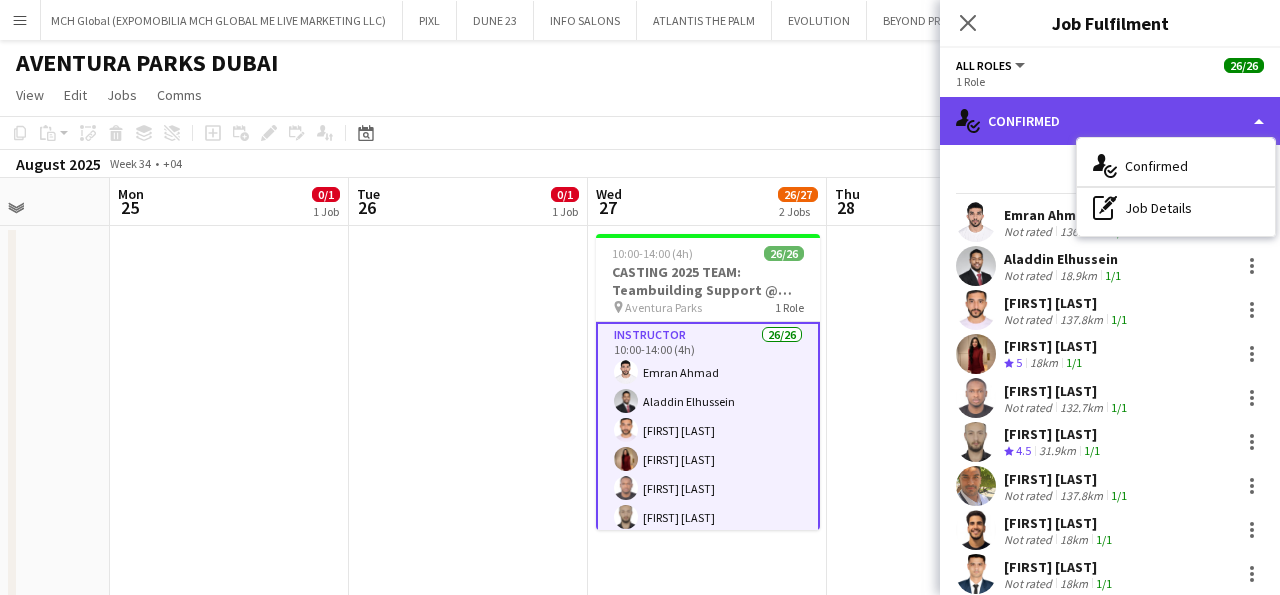 click on "single-neutral-actions-check-2
Confirmed" 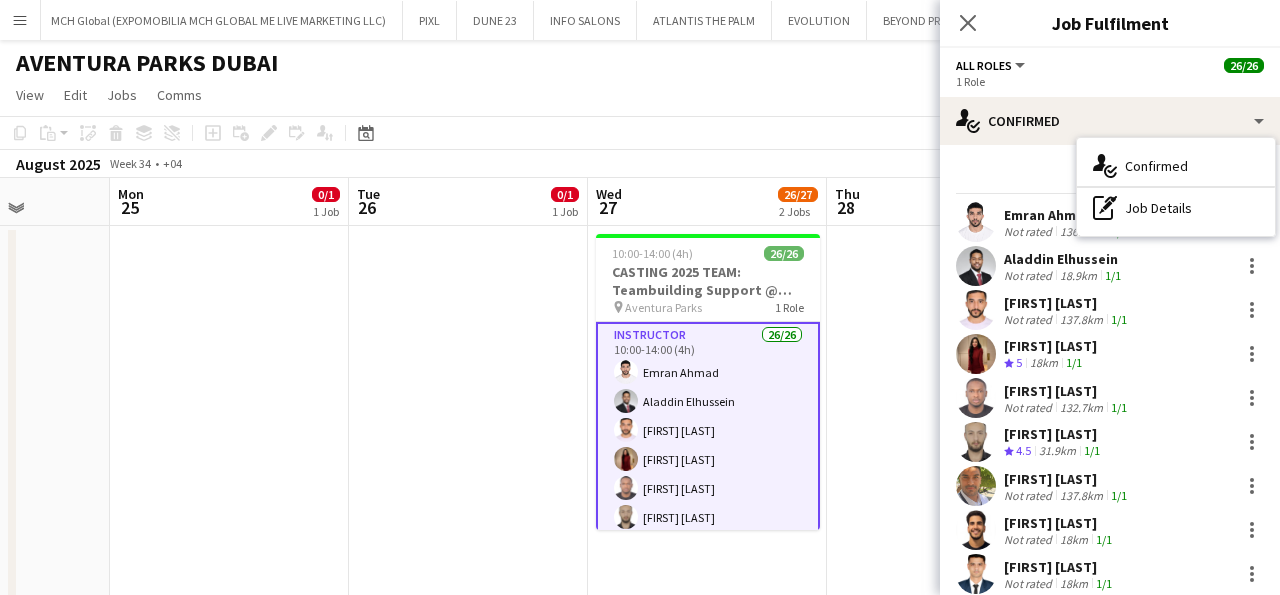 click on "1 Role" 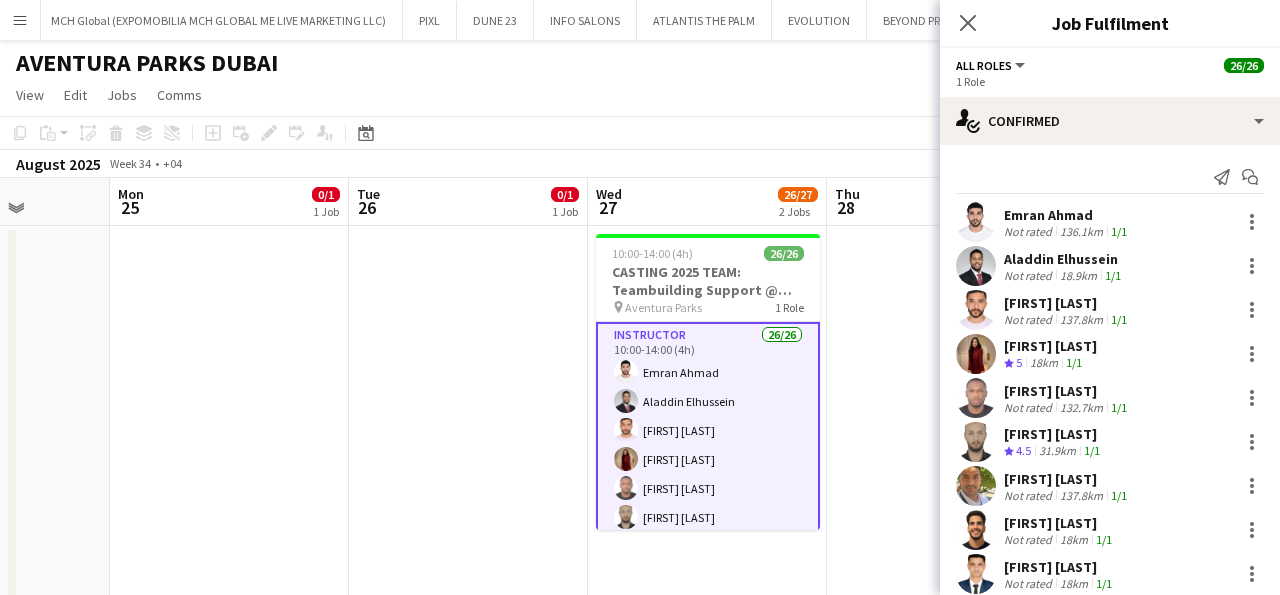 click on "1 Role" 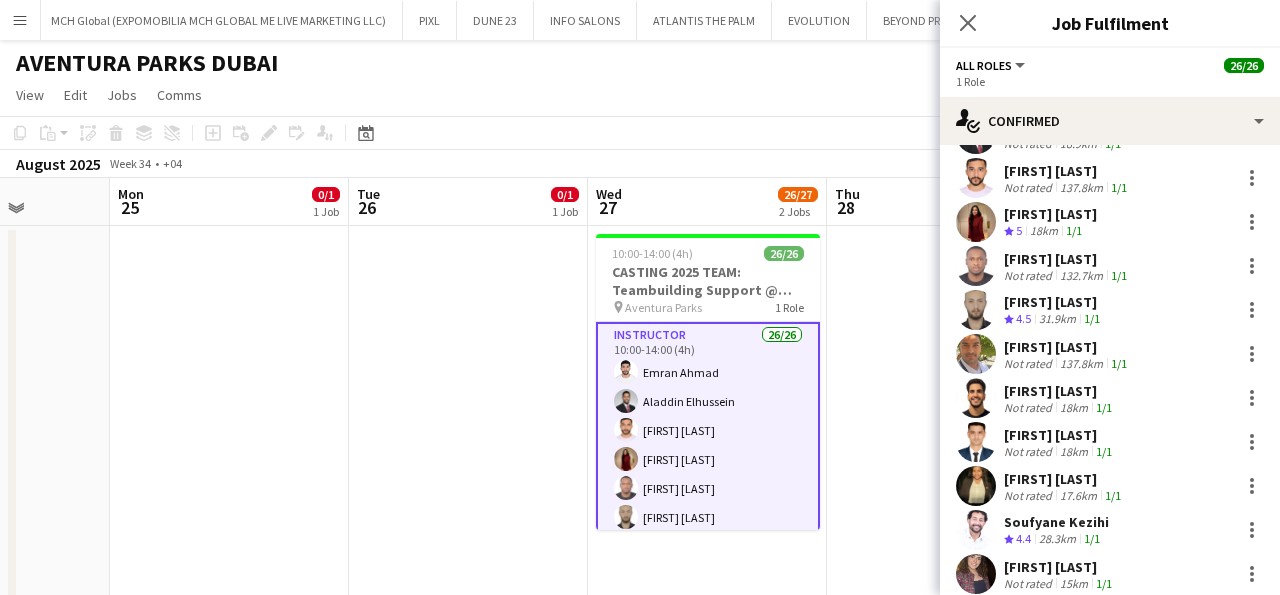 scroll, scrollTop: 0, scrollLeft: 0, axis: both 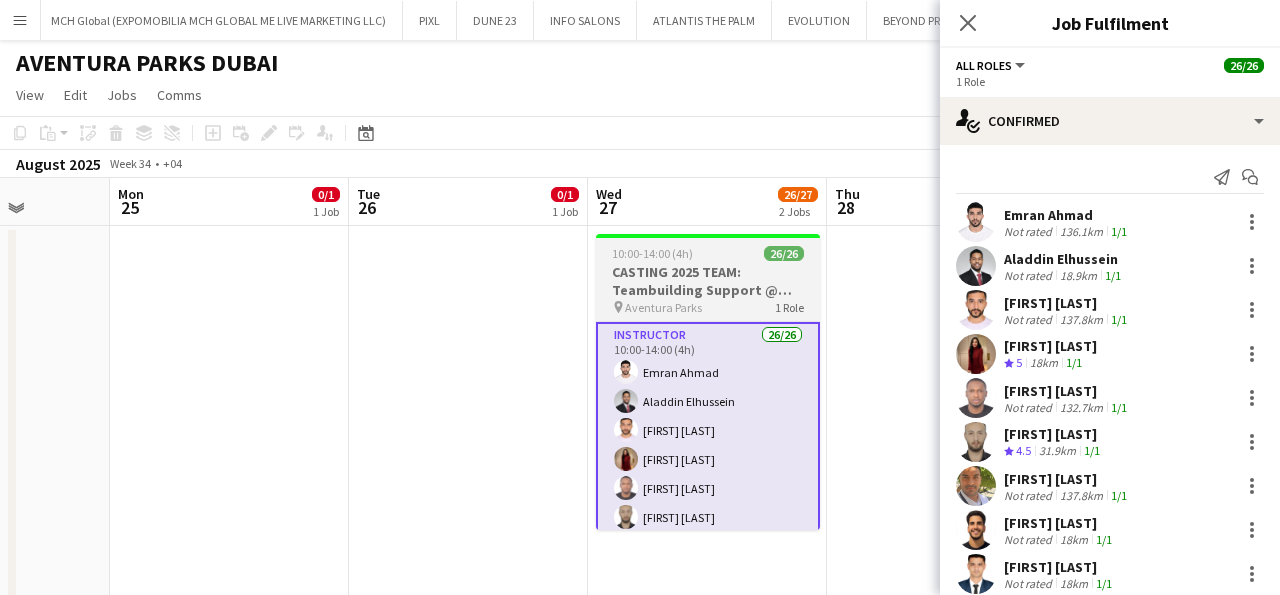 click on "CASTING 2025 TEAM: Teambuilding Support @ Aventura Parks" at bounding box center [708, 281] 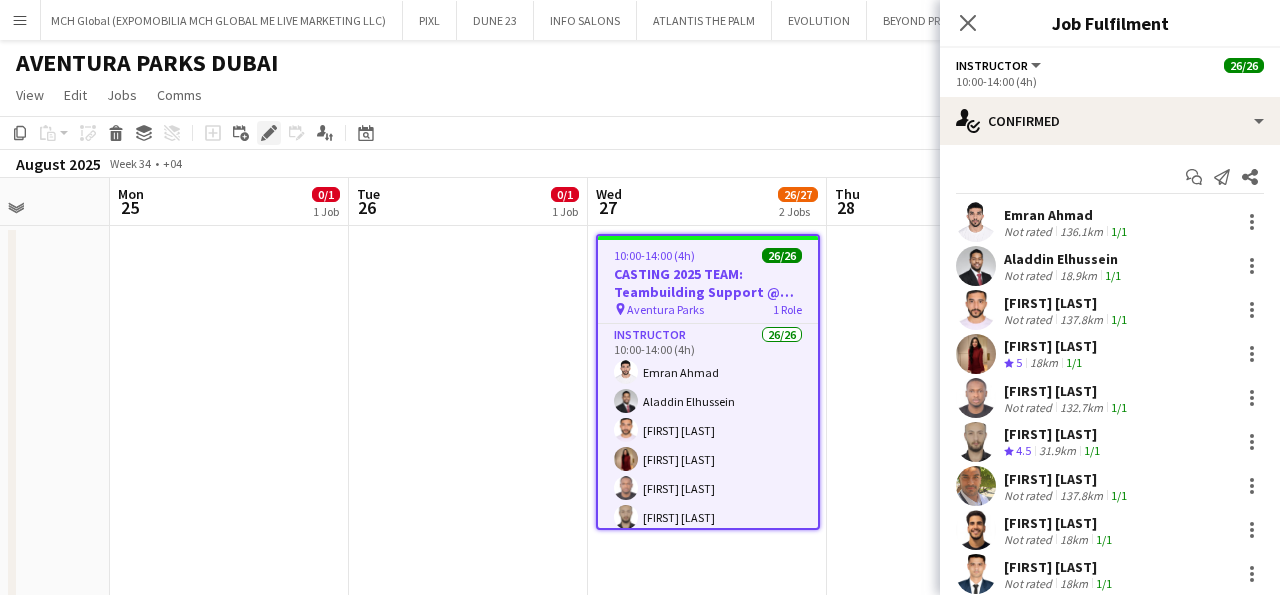 click 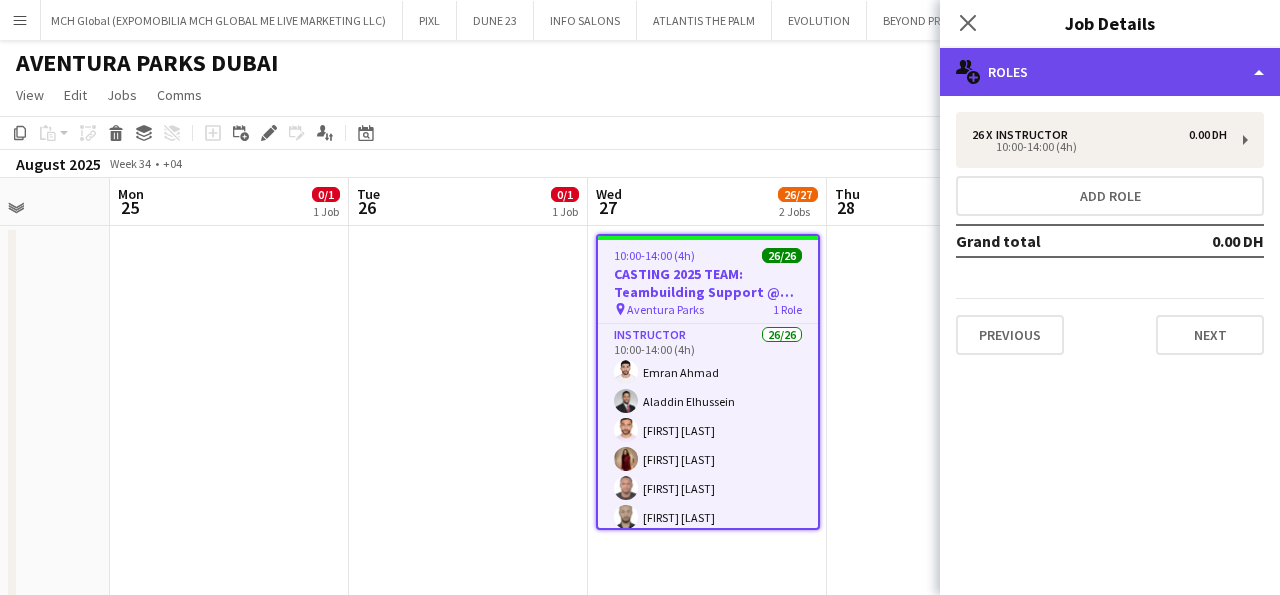 click on "multiple-users-add
Roles" 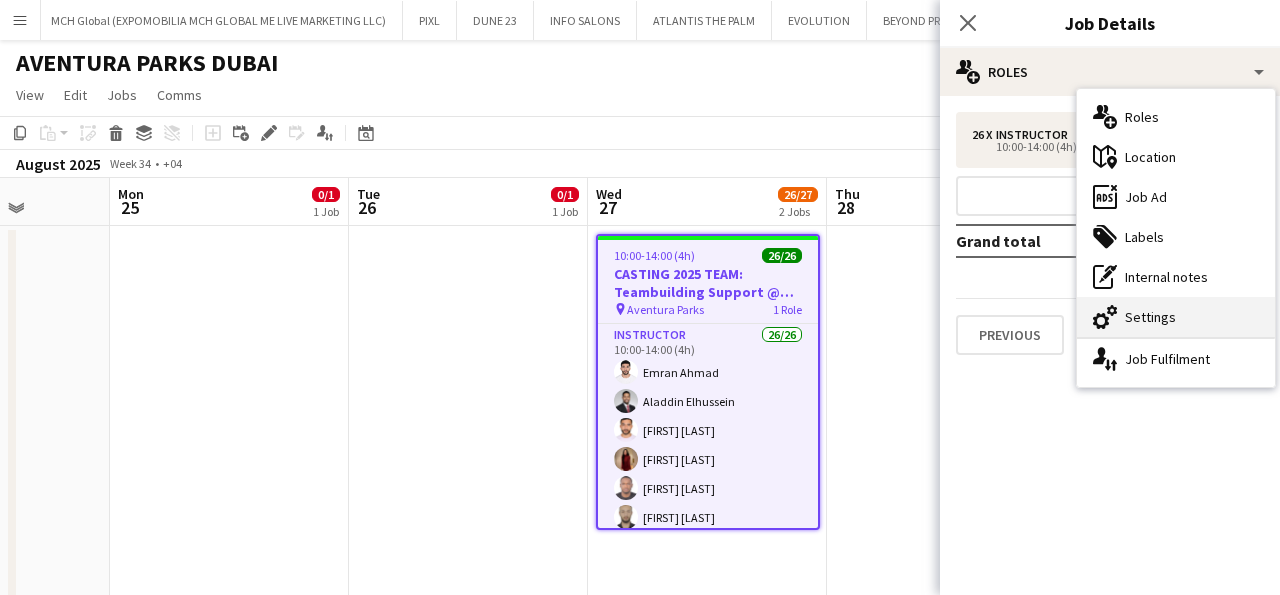 click on "cog-double-3
Settings" at bounding box center [1176, 317] 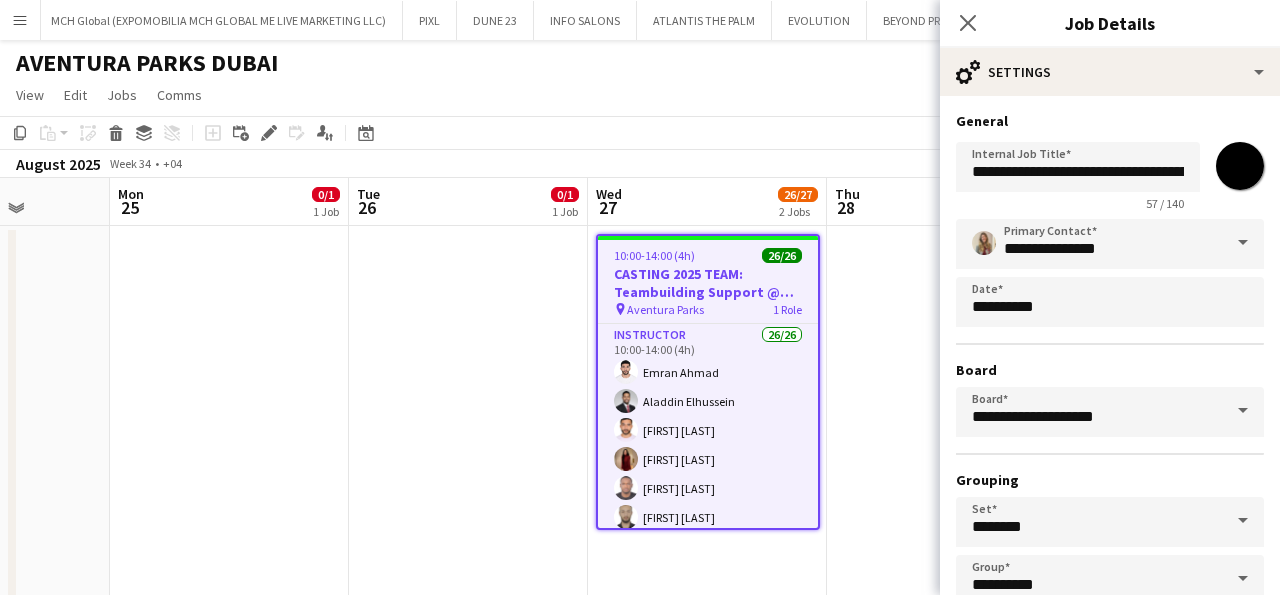 click at bounding box center [1243, 243] 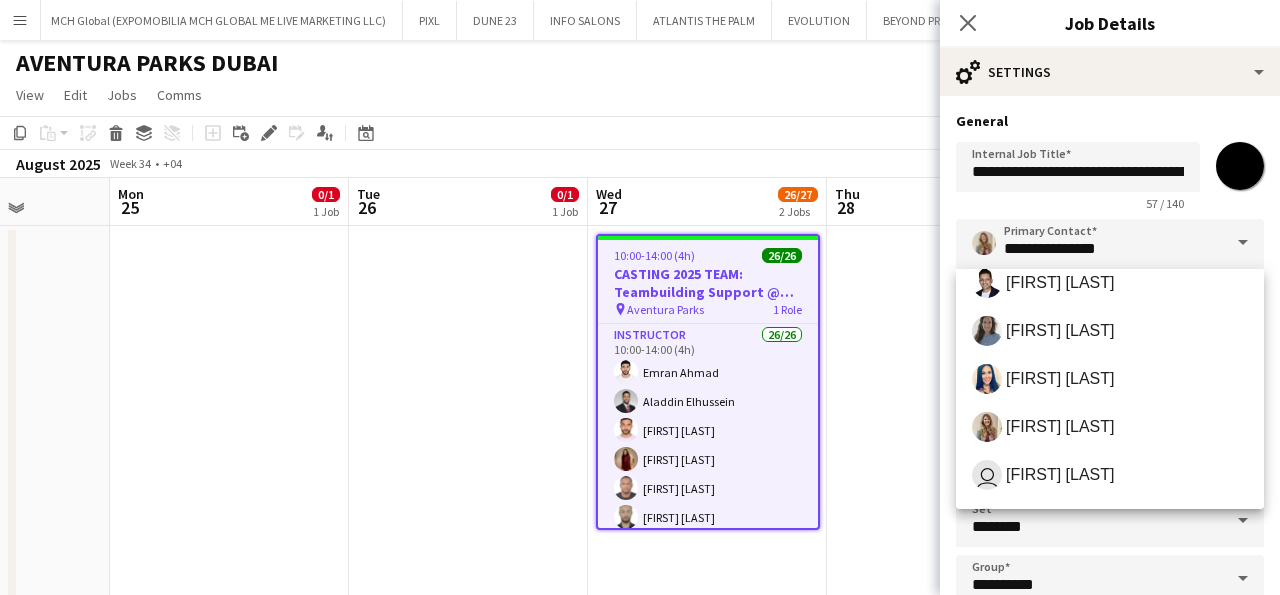 scroll, scrollTop: 693, scrollLeft: 0, axis: vertical 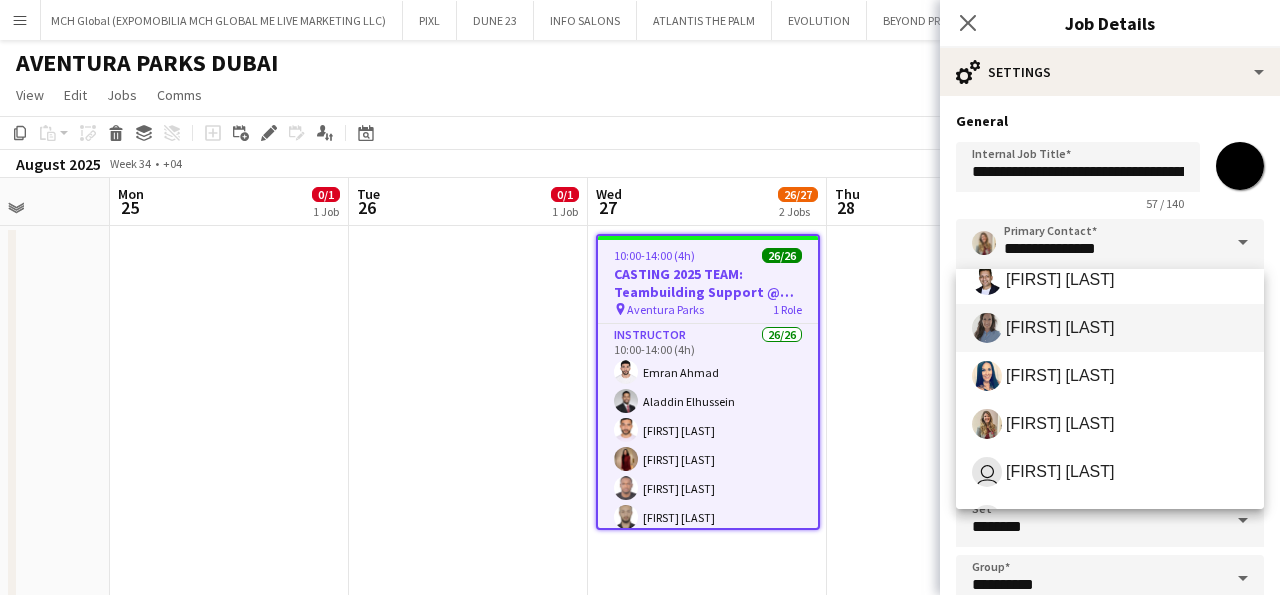 click on "Ines de Puybaudet" at bounding box center [1060, 327] 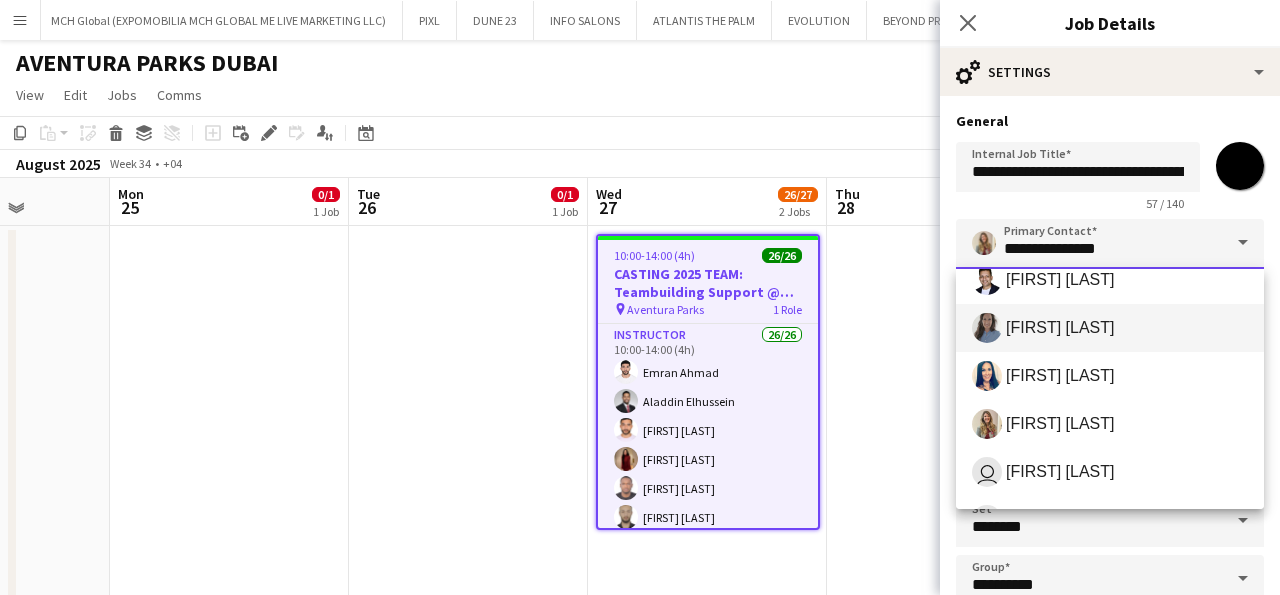 type on "**********" 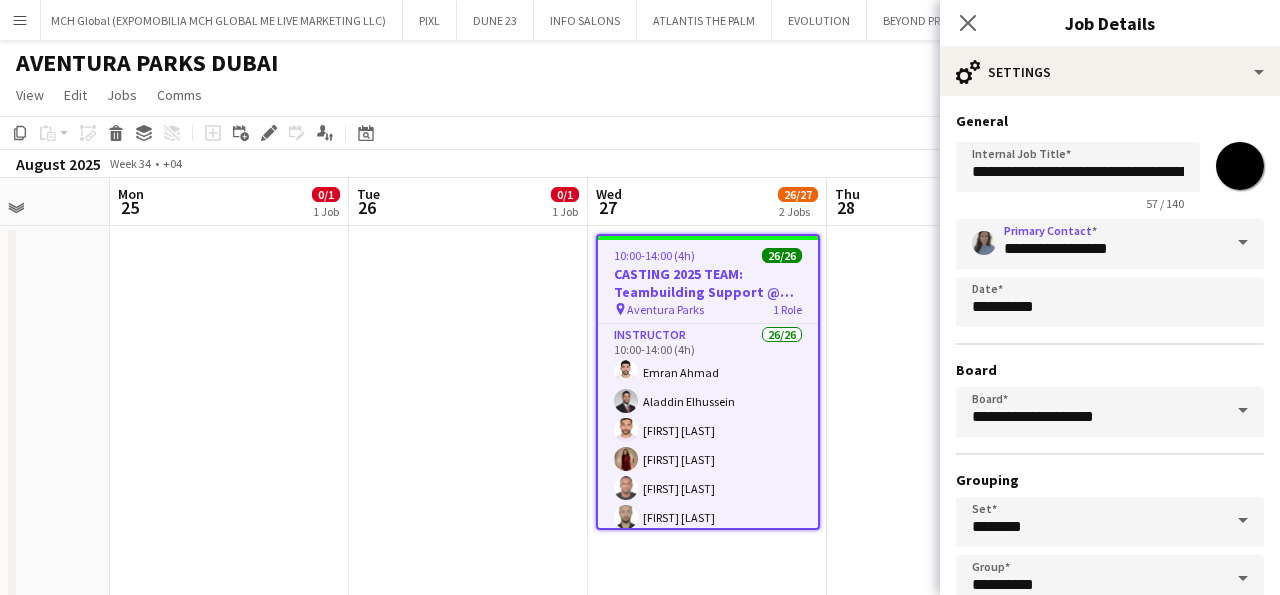 click on "*******" at bounding box center [1240, 166] 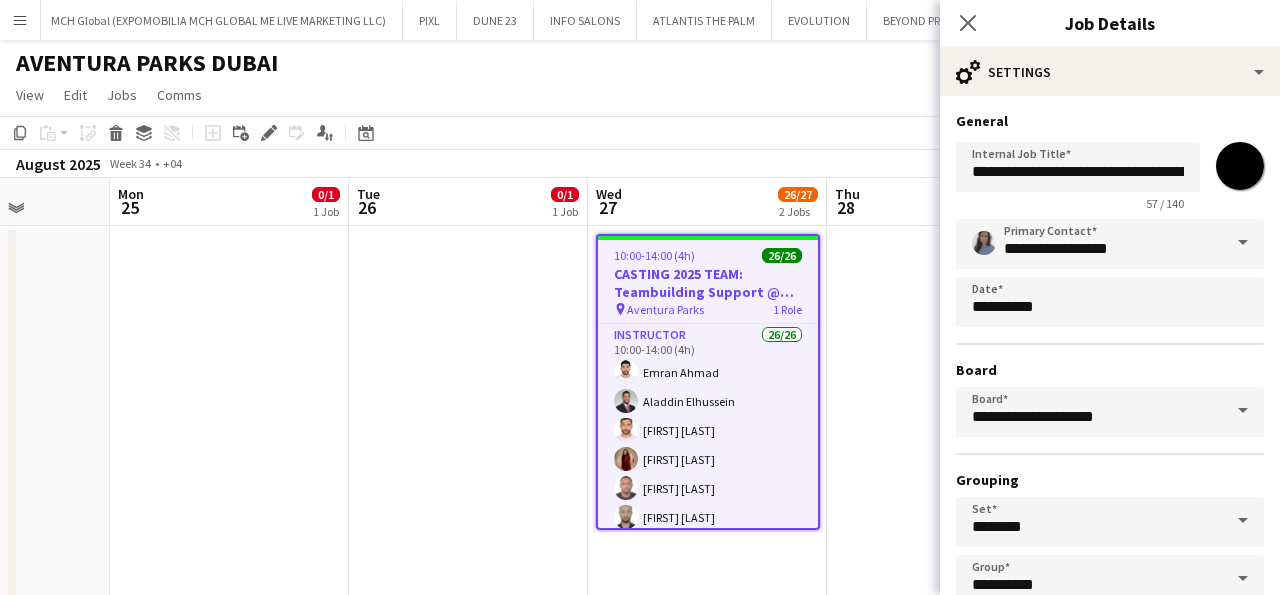 type on "*******" 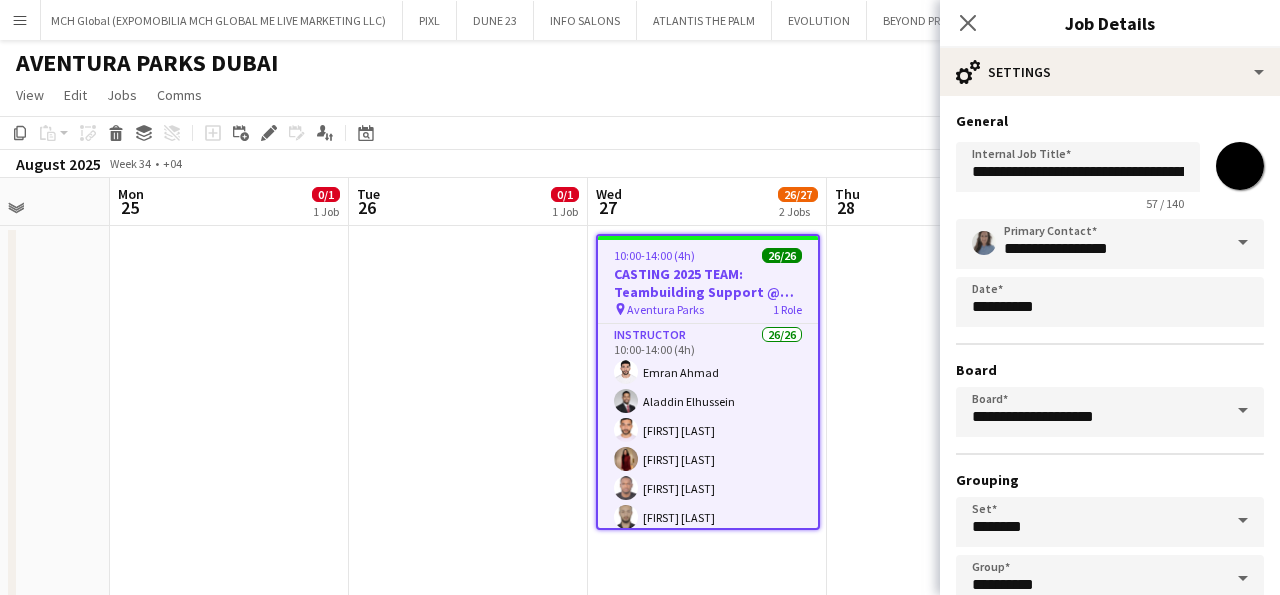 click on "**********" at bounding box center [1110, 407] 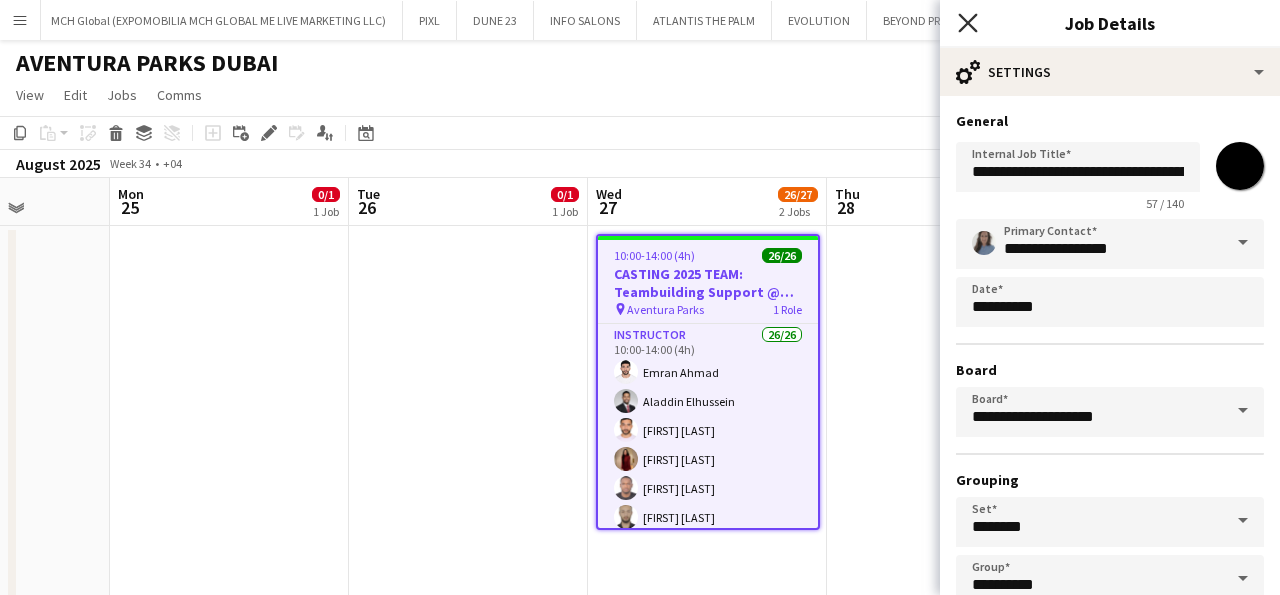 click 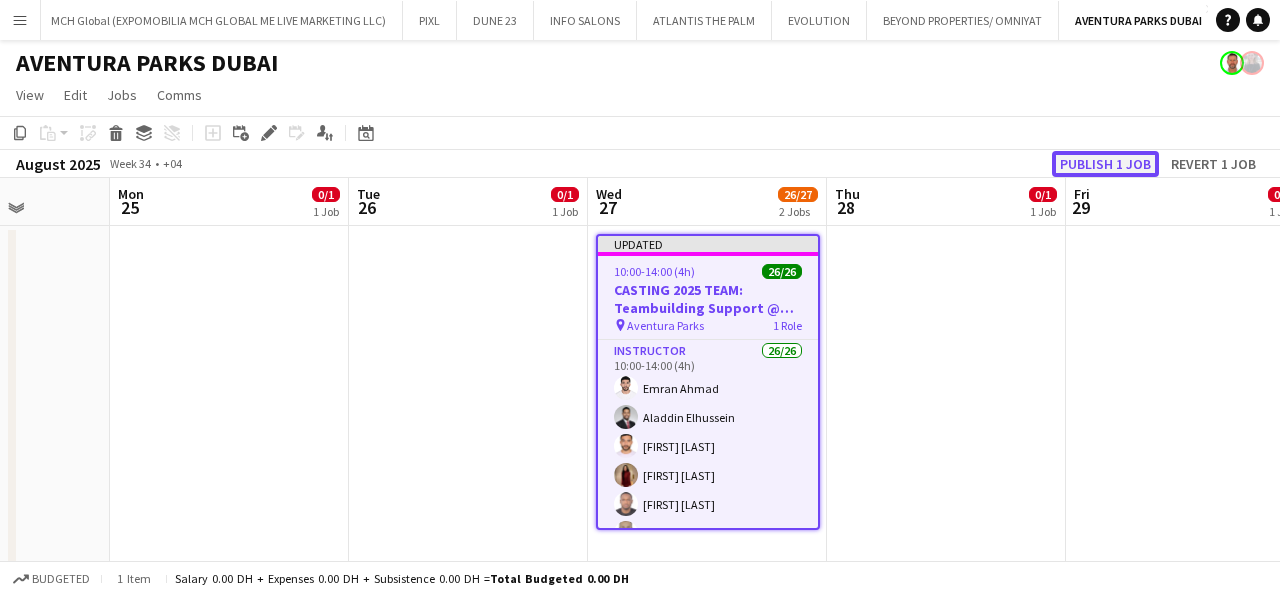 click on "Publish 1 job" 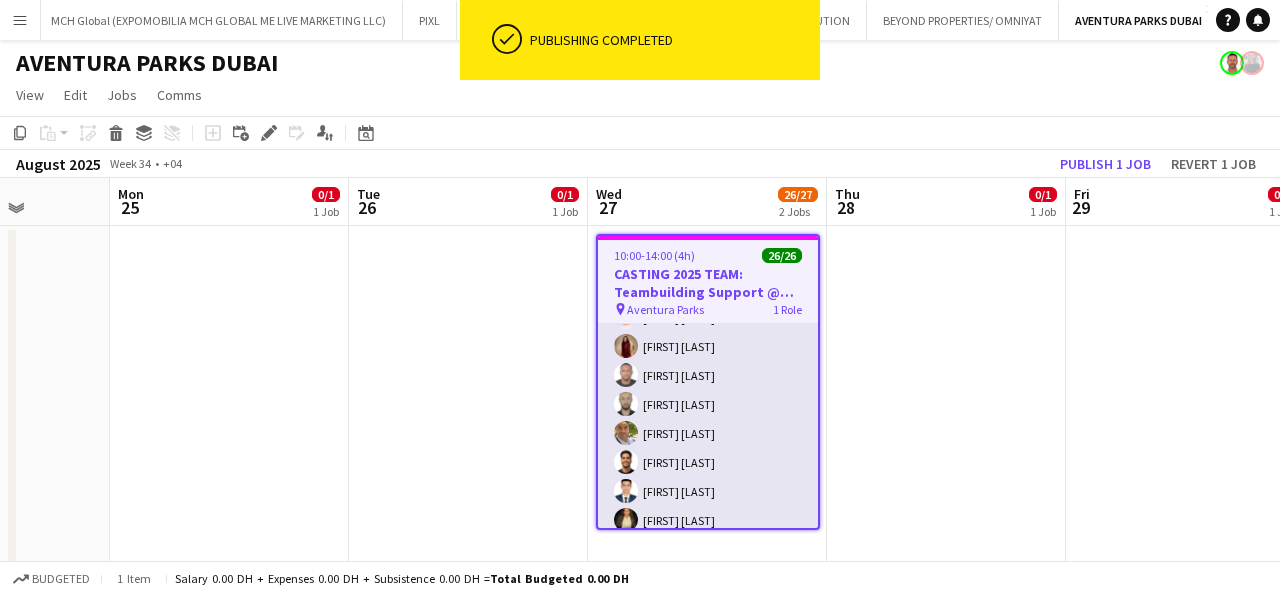 scroll, scrollTop: 0, scrollLeft: 0, axis: both 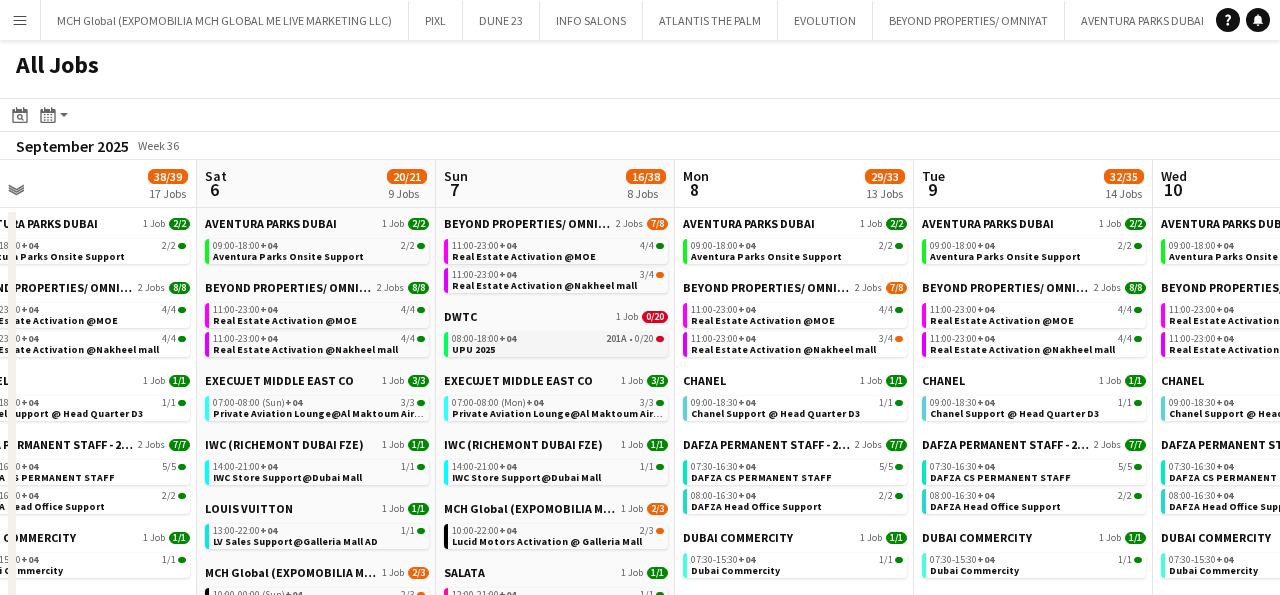 click on "UPU 2025" at bounding box center [473, 349] 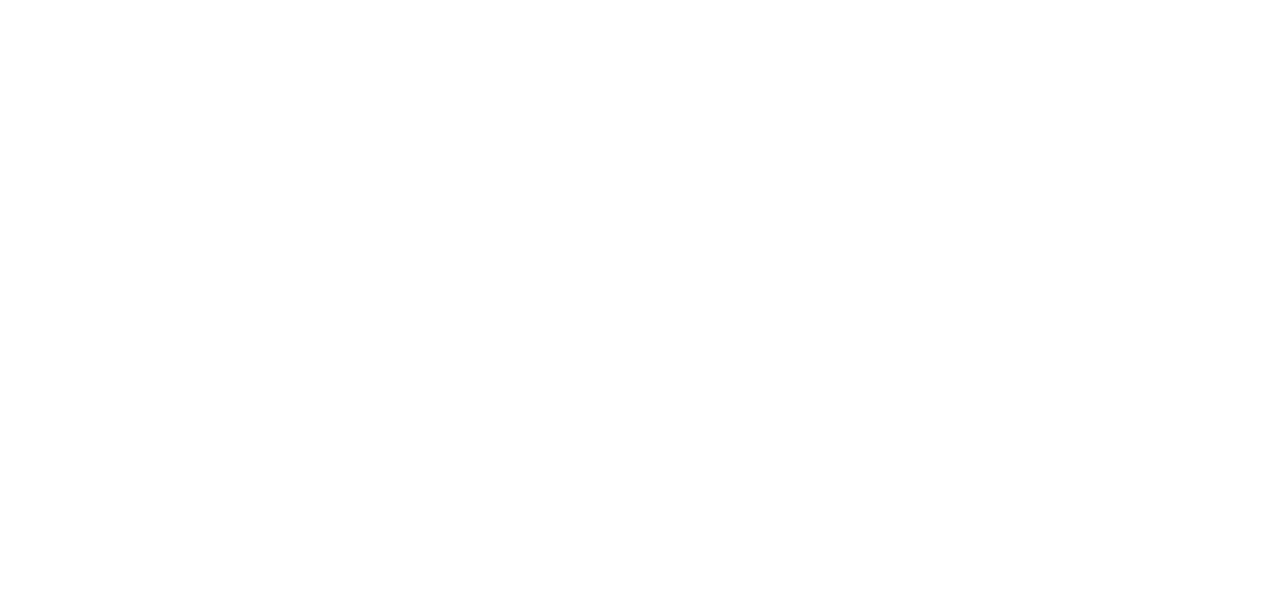 scroll, scrollTop: 0, scrollLeft: 0, axis: both 